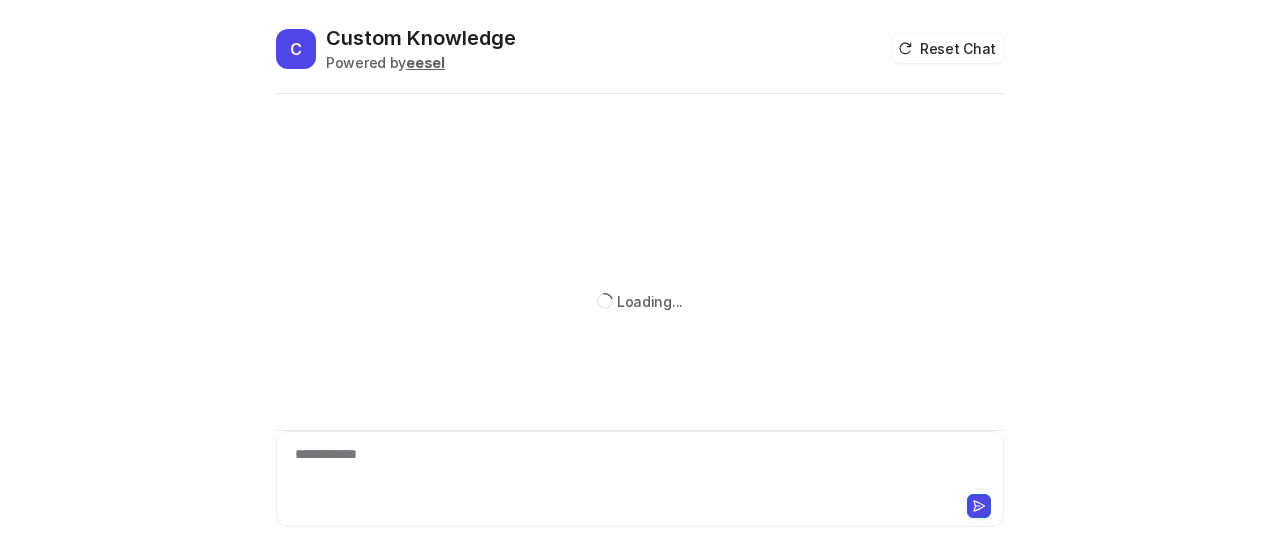 scroll, scrollTop: 0, scrollLeft: 0, axis: both 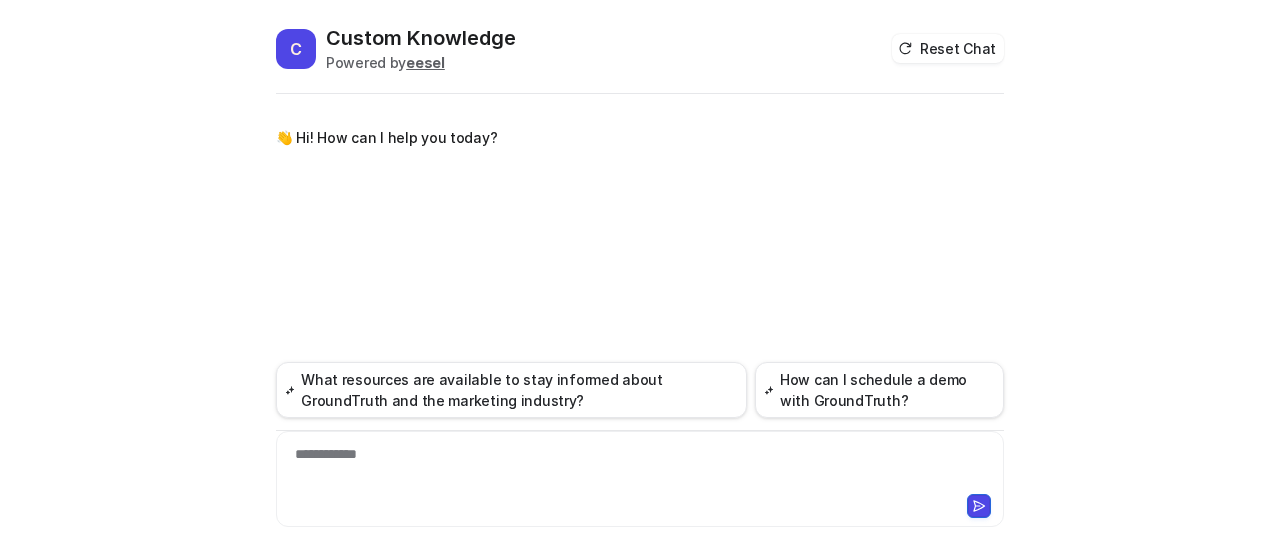 click on "**********" at bounding box center (640, 467) 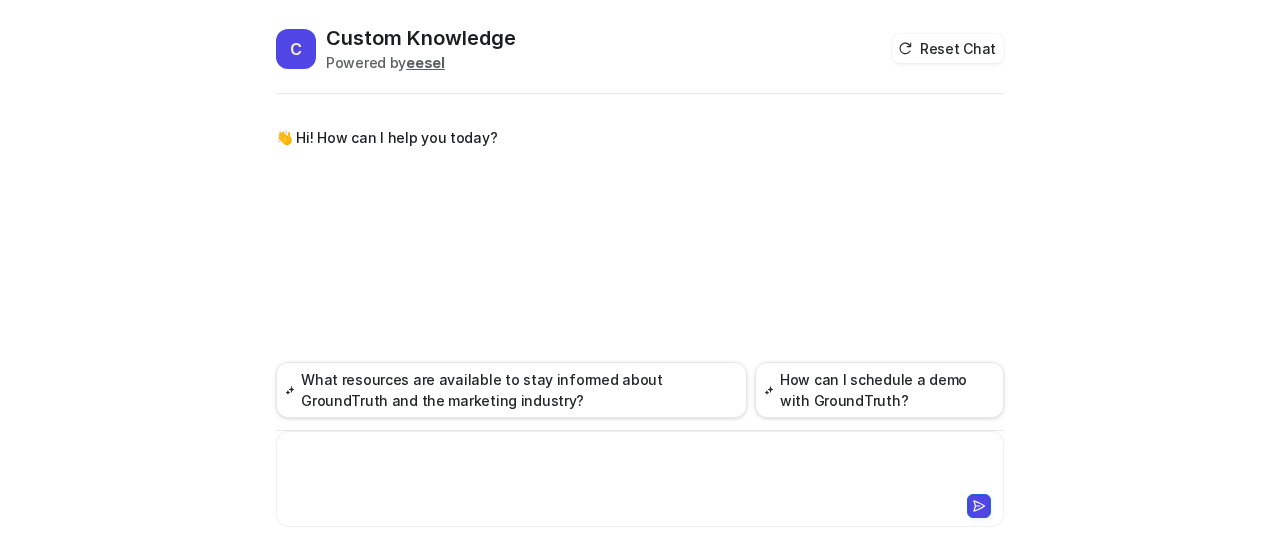 type 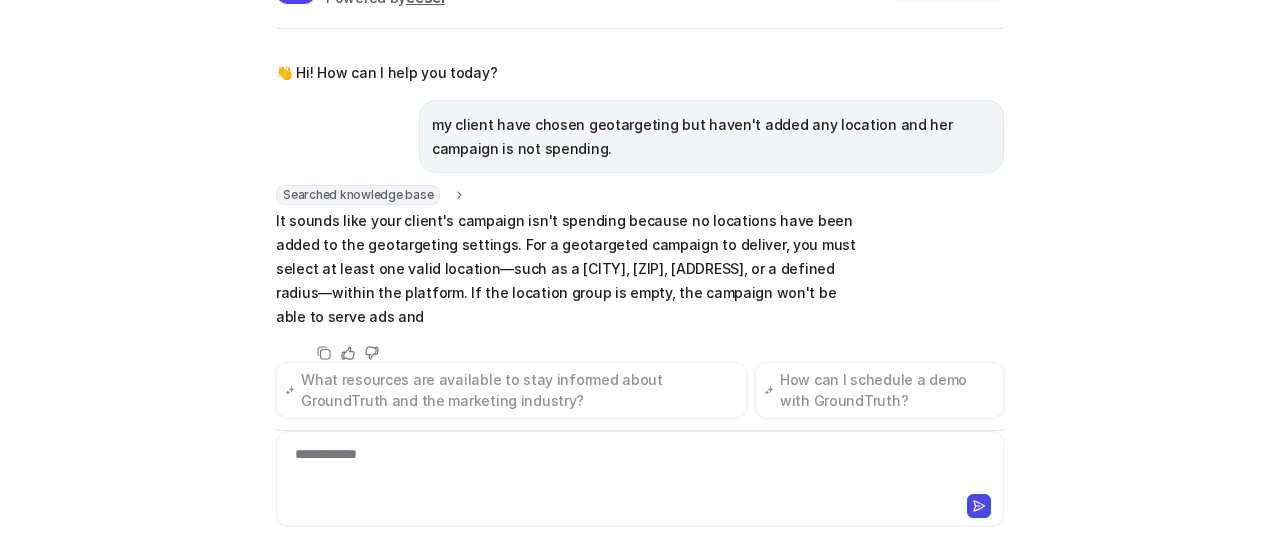 scroll, scrollTop: 74, scrollLeft: 0, axis: vertical 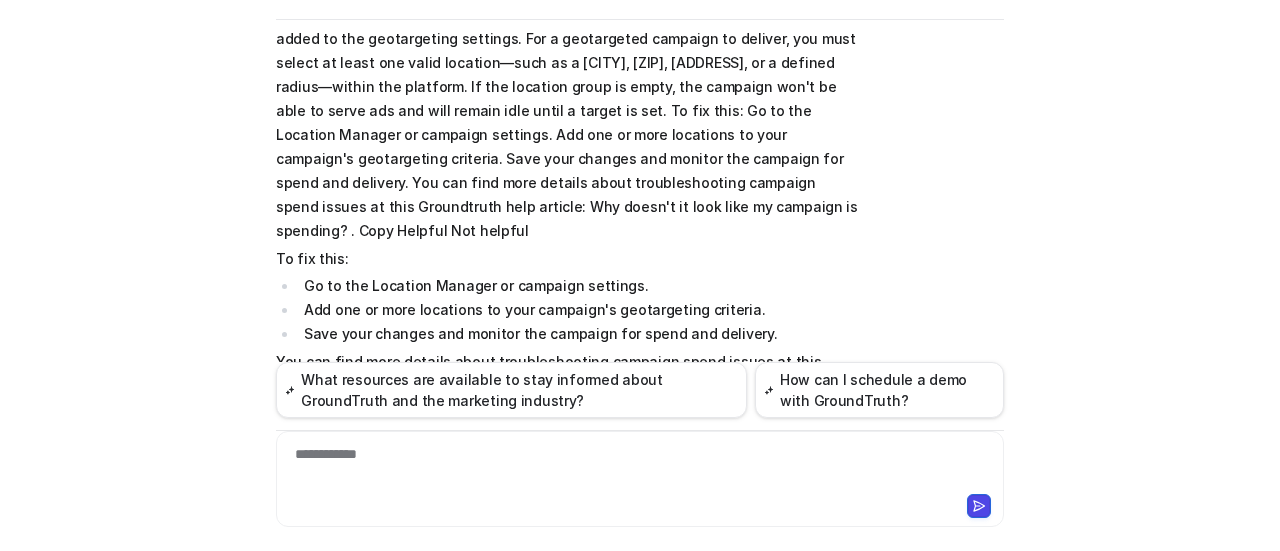 click on "Web Conversion Reporting guide
C Custom Knowledge Powered by  eesel Reset Chat 👋 Hi! How can I help you today?
my client have chosen geotargeting but haven't added any location and her campaign is not spending.
Searched knowledge base search_queries :  "geotargeting campaign not spending no location selected,campaign geotargeting setup troubleshooting,Groundtruth Ads Manager campaign not spending geotargeting" url :  "null" It sounds like your client's campaign isn't spending because no locations have been added to the geotargeting settings. For a geotargeted campaign to deliver, you must select at least one valid location—such as a [CITY], [ZIP], [ADDRESS], or a defined radius—within the platform. If the location group is empty, the campaign won't be able to serve ads and will remain idle until a target is set.
To fix this:
Go to the Location Manager or campaign settings.
Add one or more locations to your campaign's geotargeting criteria.
Save your changes and monitor the campaign for spend and delivery.
." at bounding box center (640, 275) 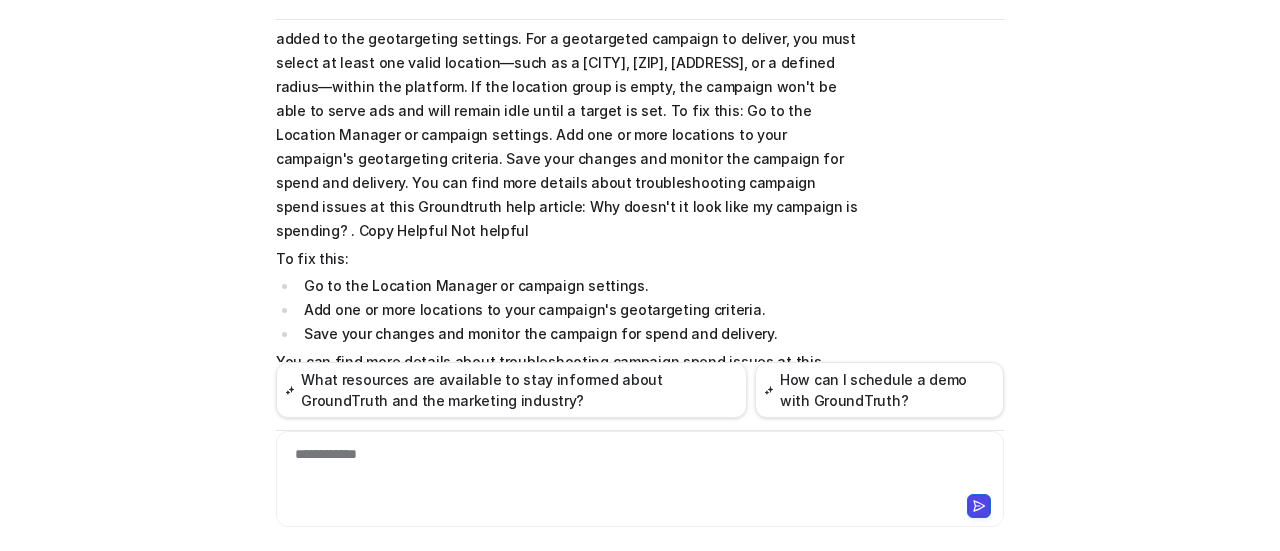 scroll, scrollTop: 0, scrollLeft: 0, axis: both 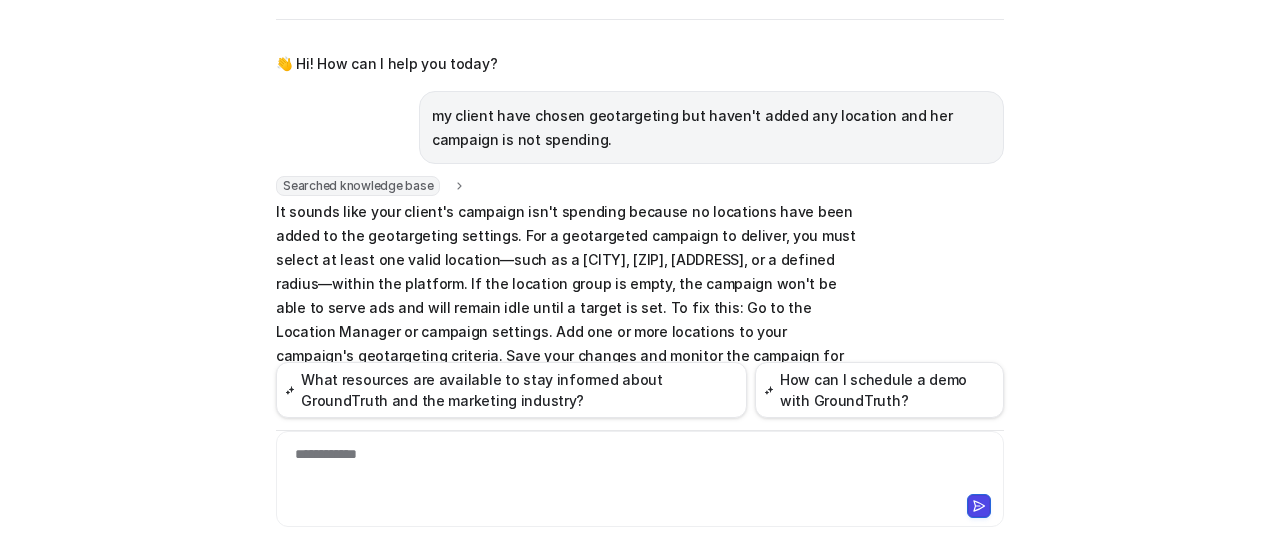 click on "Web Conversion Reporting guide
C Custom Knowledge Powered by  eesel Reset Chat 👋 Hi! How can I help you today?
my client have chosen geotargeting but haven't added any location and her campaign is not spending.
Searched knowledge base search_queries :  "geotargeting campaign not spending no location selected,campaign geotargeting setup troubleshooting,Groundtruth Ads Manager campaign not spending geotargeting" url :  "null" It sounds like your client's campaign isn't spending because no locations have been added to the geotargeting settings. For a geotargeted campaign to deliver, you must select at least one valid location—such as a [CITY], [ZIP], [ADDRESS], or a defined radius—within the platform. If the location group is empty, the campaign won't be able to serve ads and will remain idle until a target is set.
To fix this:
Go to the Location Manager or campaign settings.
Add one or more locations to your campaign's geotargeting criteria.
Save your changes and monitor the campaign for spend and delivery.
." at bounding box center (640, 275) 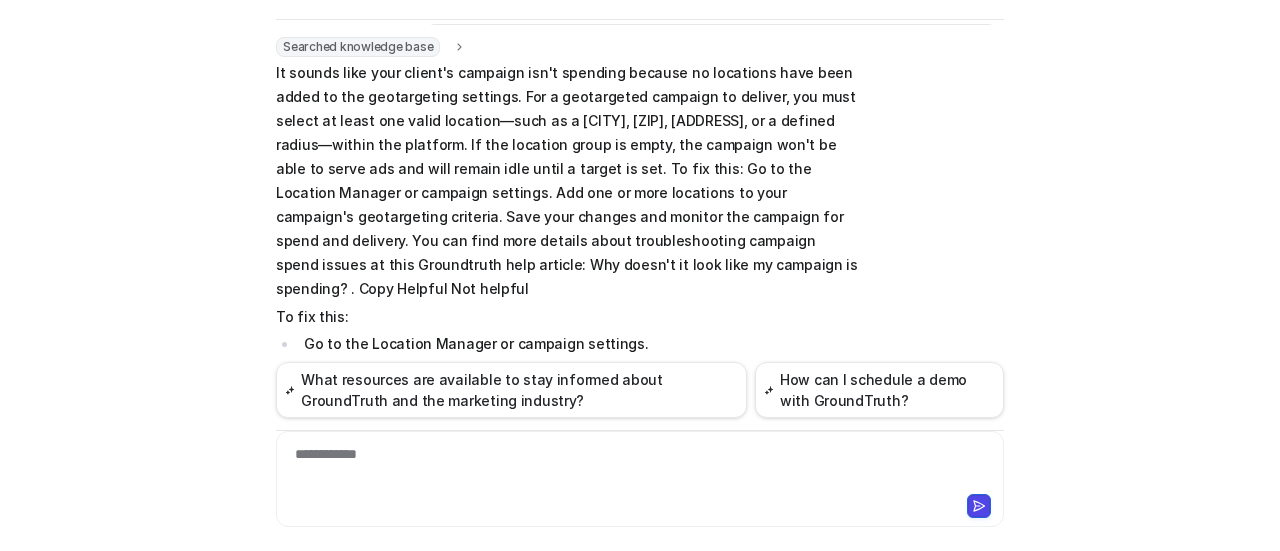 scroll, scrollTop: 197, scrollLeft: 0, axis: vertical 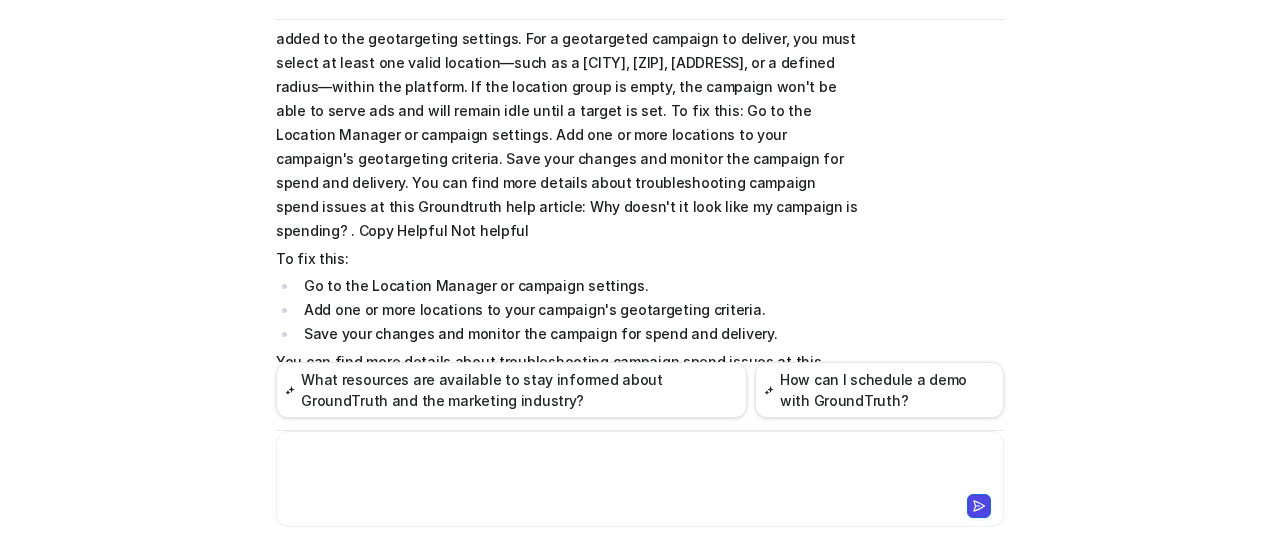 click at bounding box center (640, 467) 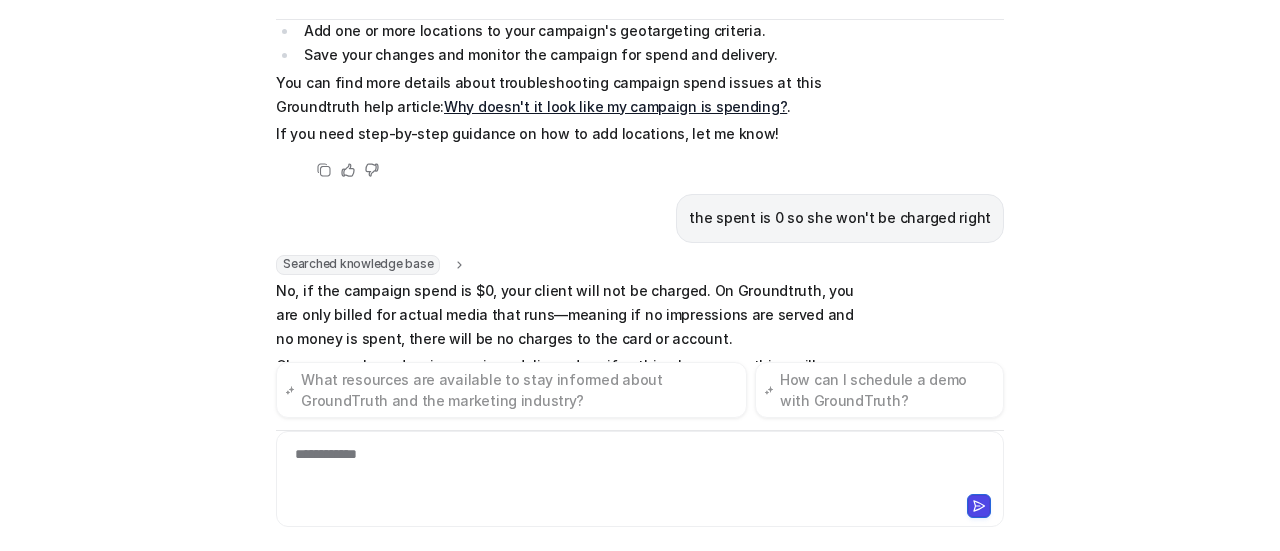 scroll, scrollTop: 504, scrollLeft: 0, axis: vertical 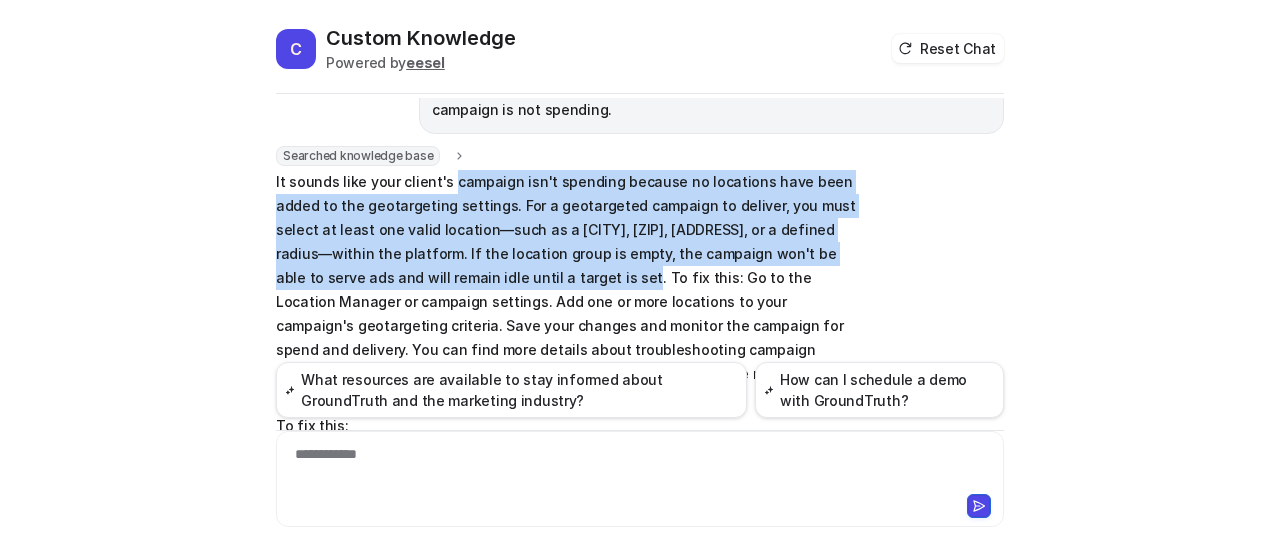 drag, startPoint x: 438, startPoint y: 181, endPoint x: 481, endPoint y: 281, distance: 108.85311 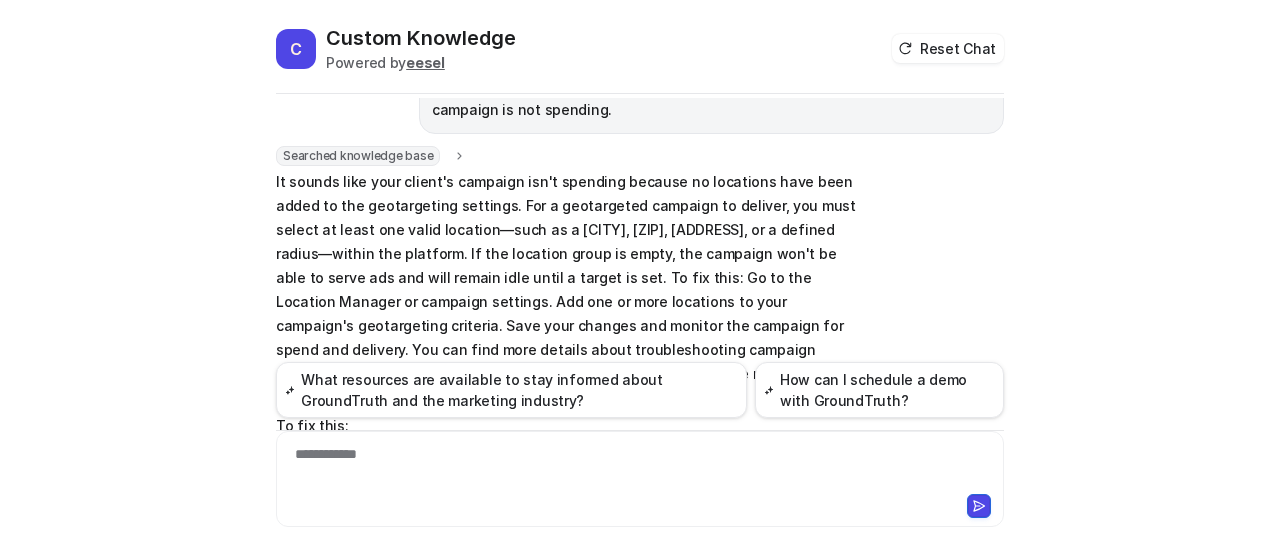 click on "To fix this:" at bounding box center (568, 426) 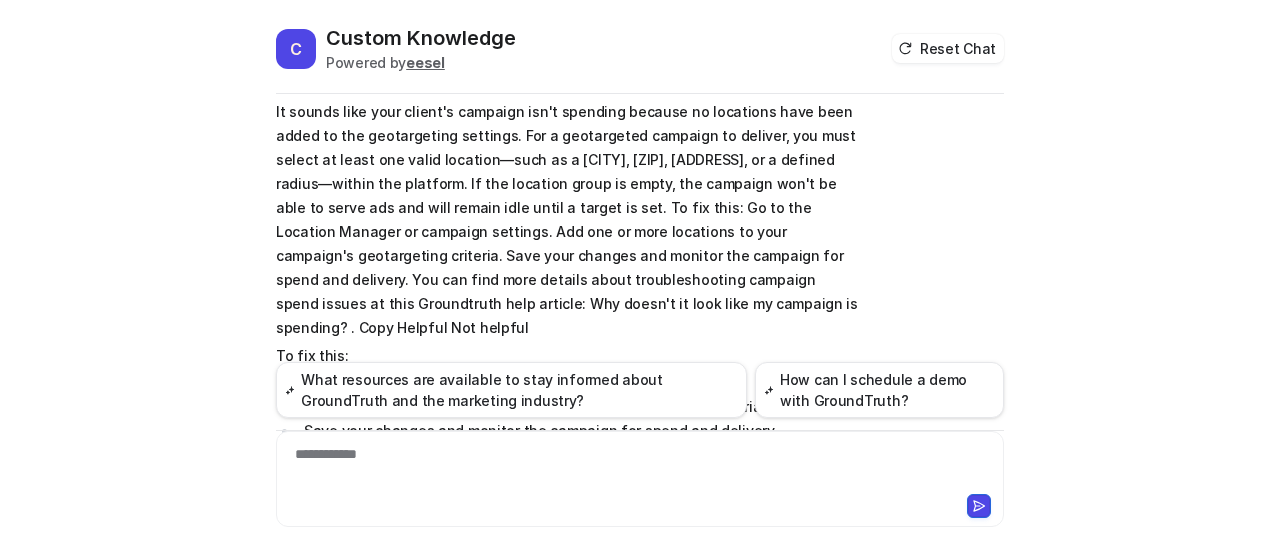 scroll, scrollTop: 204, scrollLeft: 0, axis: vertical 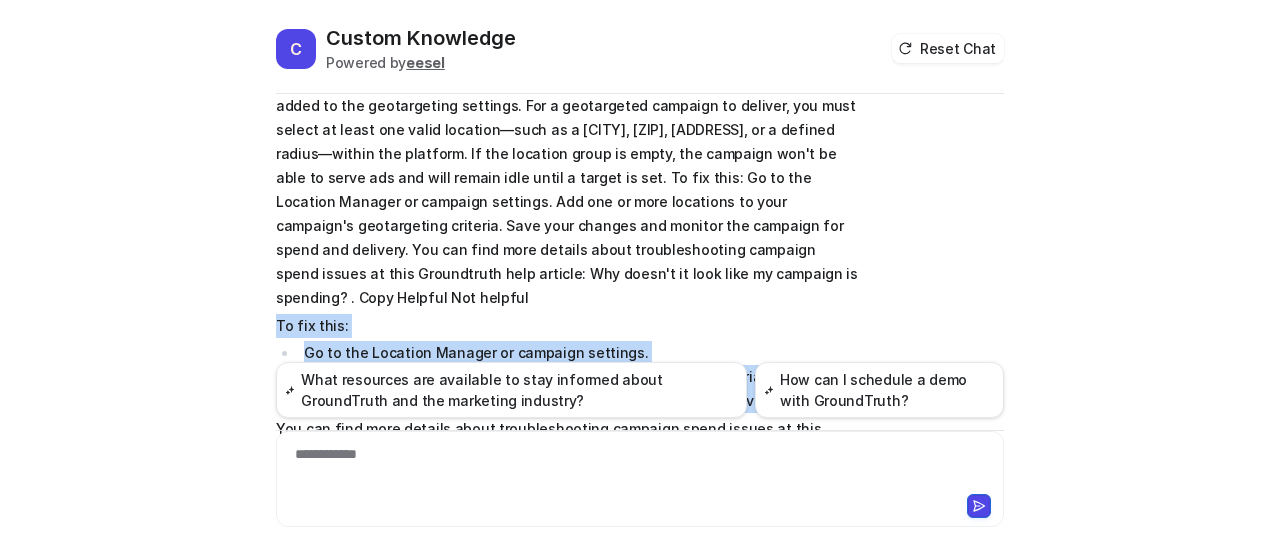 drag, startPoint x: 271, startPoint y: 203, endPoint x: 744, endPoint y: 268, distance: 477.44528 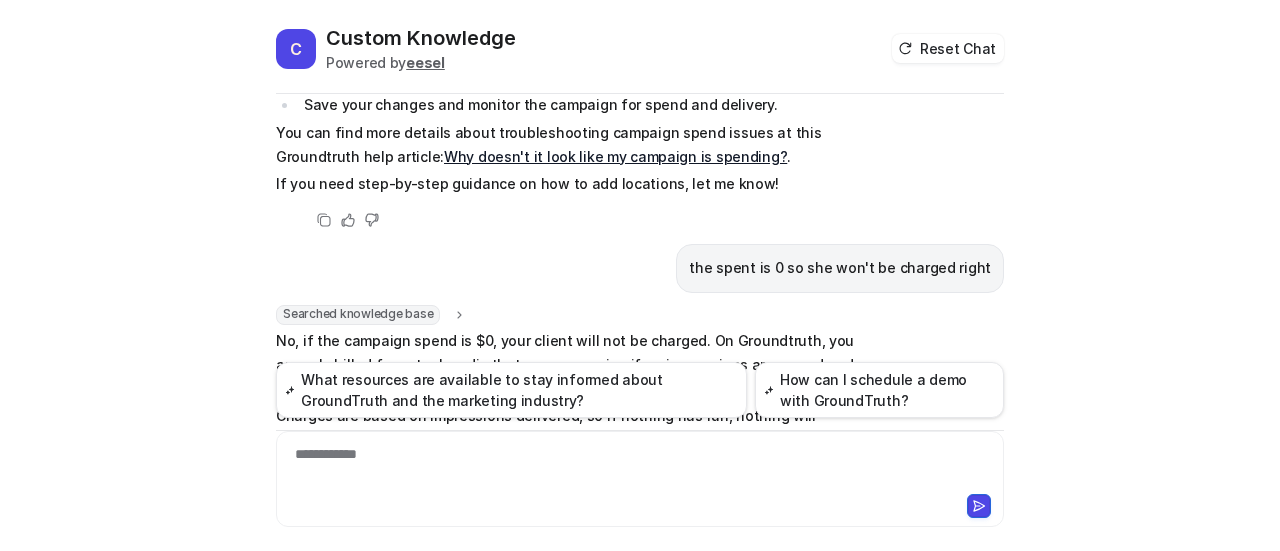 scroll, scrollTop: 504, scrollLeft: 0, axis: vertical 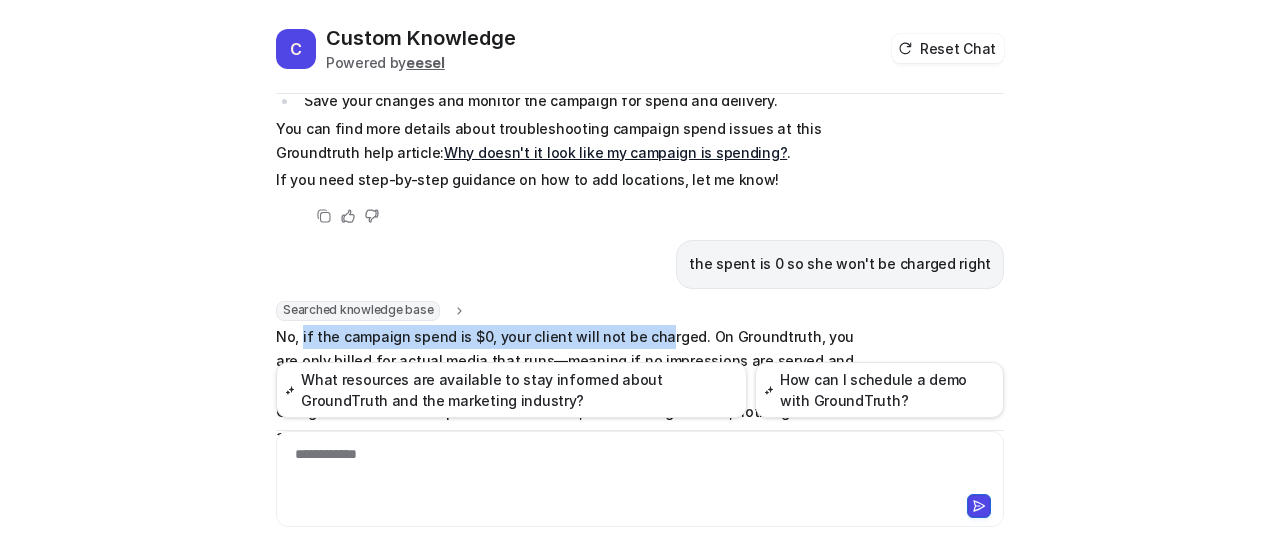 drag, startPoint x: 294, startPoint y: 213, endPoint x: 643, endPoint y: 215, distance: 349.00574 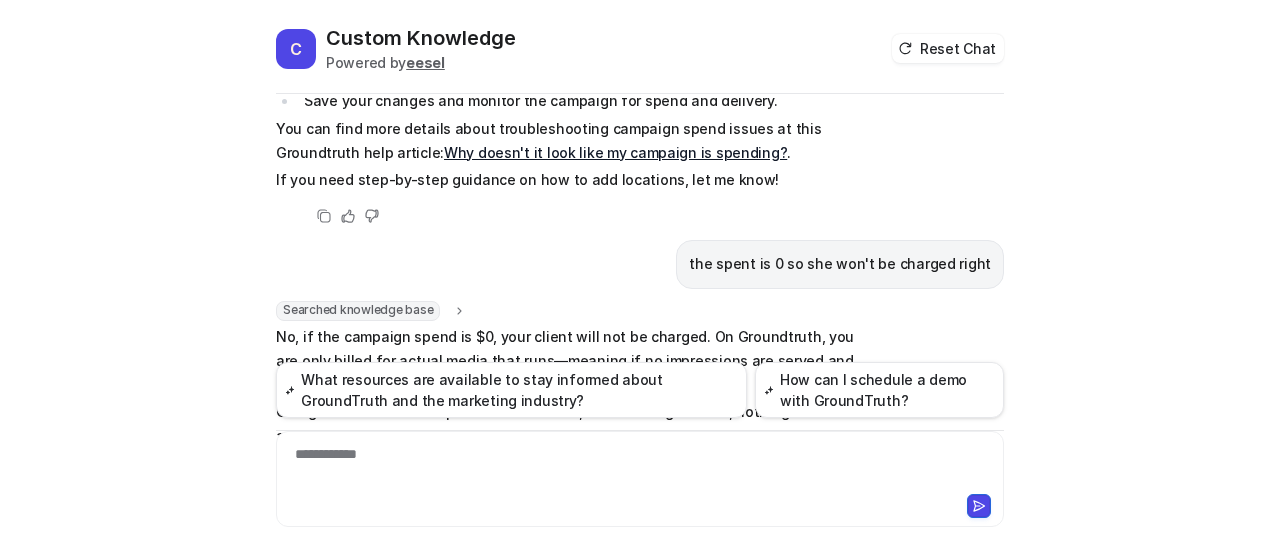 click on "No, if the campaign spend is $0, your client will not be charged. On Groundtruth, you are only billed for actual media that runs—meaning if no impressions are served and no money is spent, there will be no charges to the card or account." at bounding box center (568, 361) 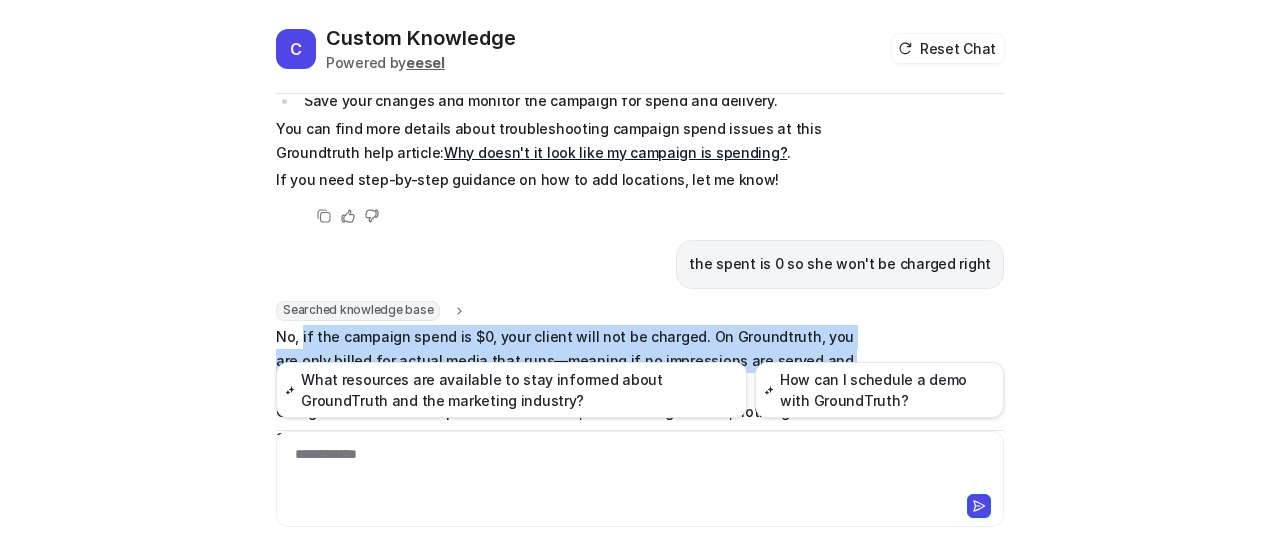 drag, startPoint x: 293, startPoint y: 209, endPoint x: 658, endPoint y: 253, distance: 367.6425 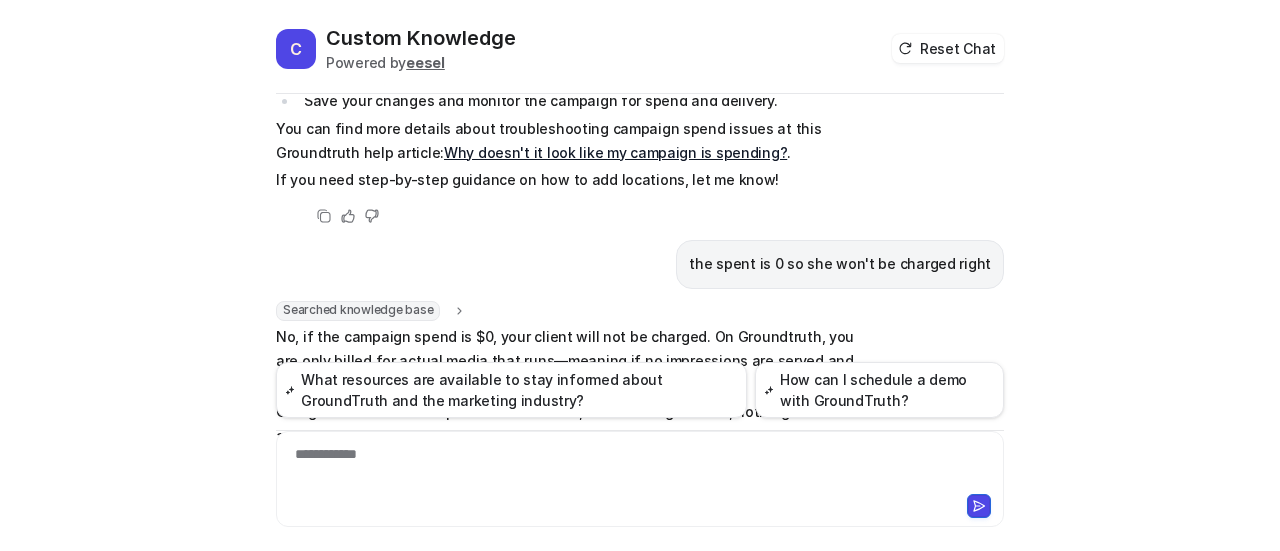 click on "Searched knowledge base search_queries :  "campaign spend 0 charged,billing when campaign does not spend,no impressions no charge,Groundtruth billing for non-spending campaign" No, if the campaign spend is $0, your client will not be charged. On Groundtruth, you are only billed for actual media that runs—meaning if no impressions are served and no money is spent, there will be no charges to the card or account.
Charges are based on impressions delivered, so if nothing has run, nothing will appear on your billing statement. For more about how billing works, you can review the details on  this help article .
If you have any other questions about billing or campaign delivery, feel free to ask!
Copy Helpful Not helpful" at bounding box center [640, 418] 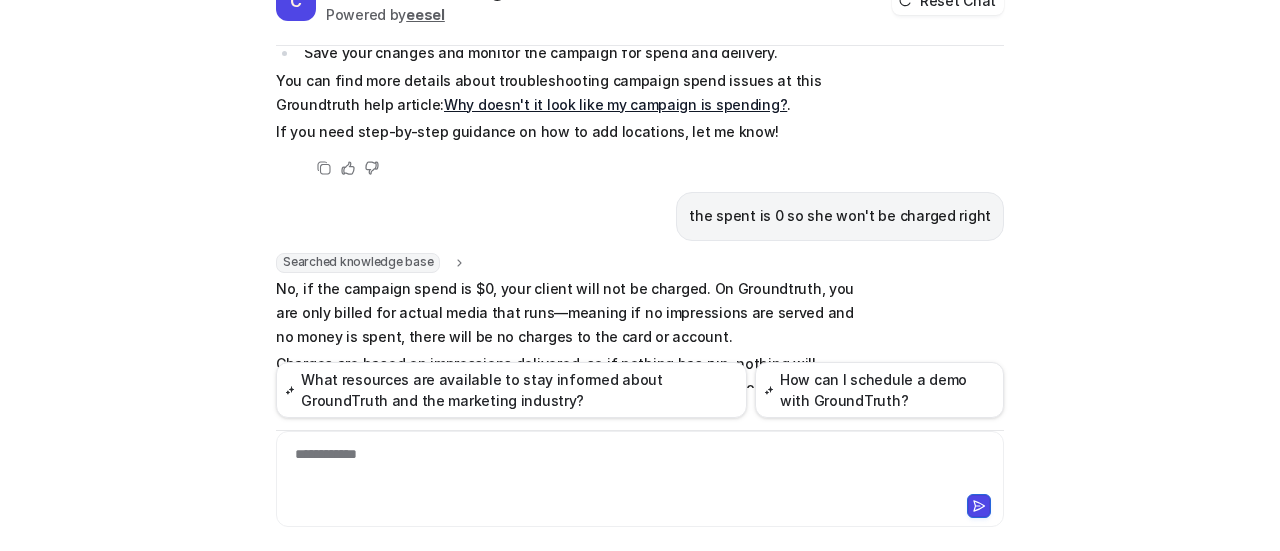 scroll, scrollTop: 74, scrollLeft: 0, axis: vertical 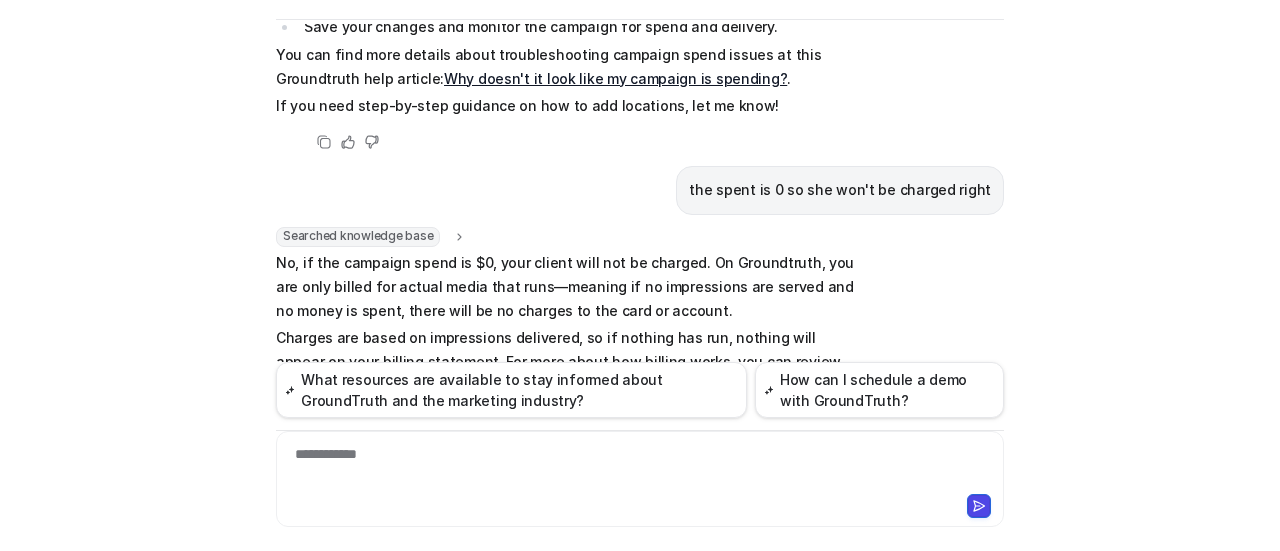 click on "**********" at bounding box center [640, 467] 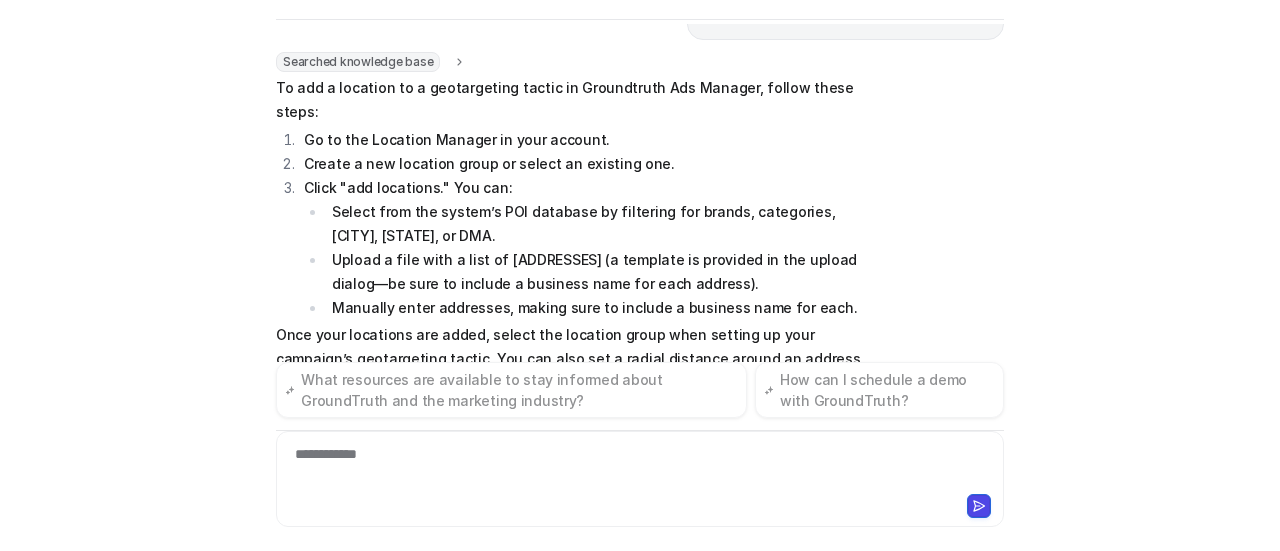 scroll, scrollTop: 1010, scrollLeft: 0, axis: vertical 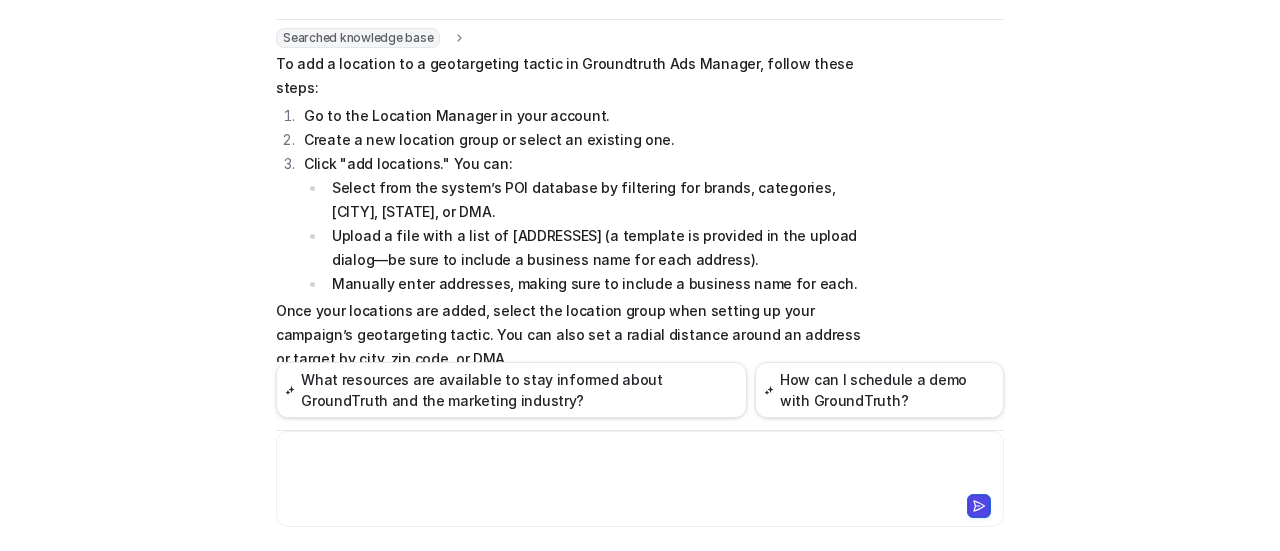 click at bounding box center (640, 467) 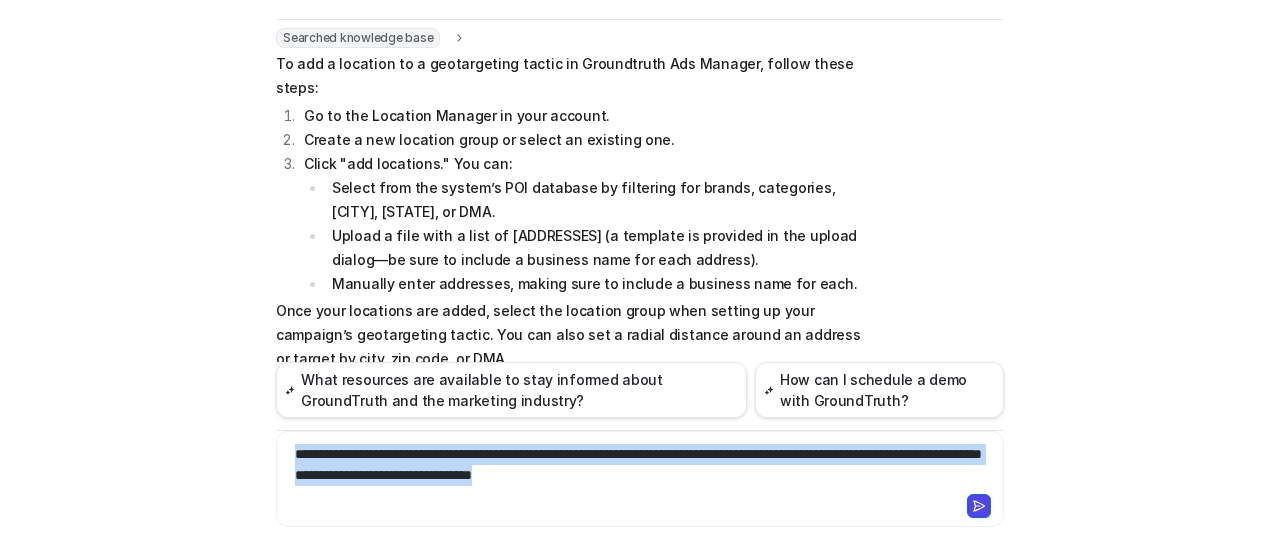 drag, startPoint x: 701, startPoint y: 477, endPoint x: 198, endPoint y: 453, distance: 503.57224 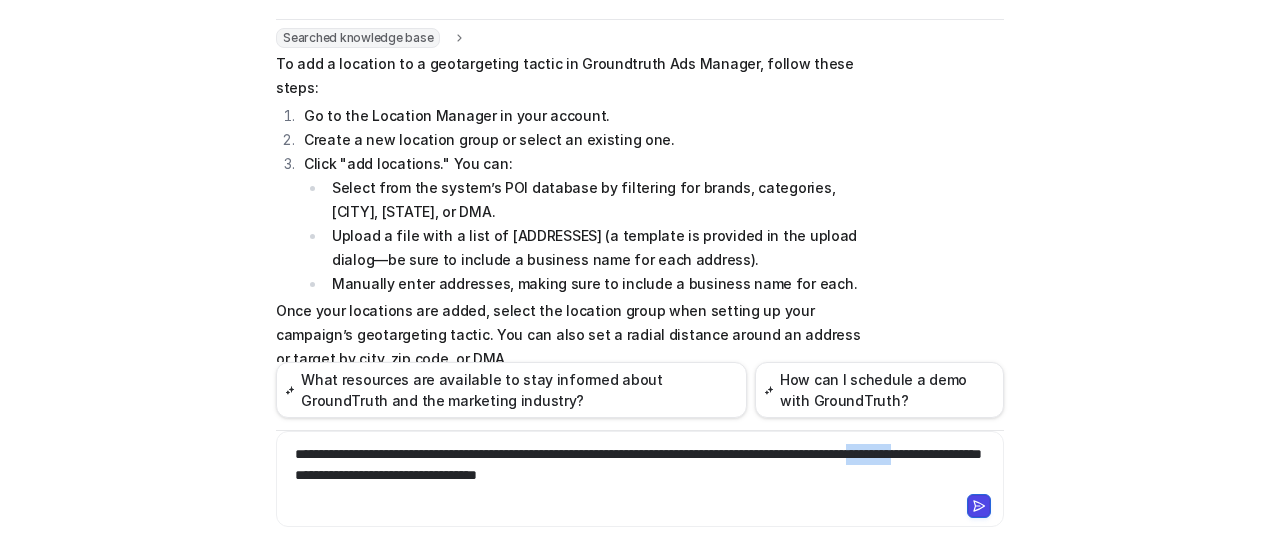 drag, startPoint x: 300, startPoint y: 475, endPoint x: 364, endPoint y: 478, distance: 64.070274 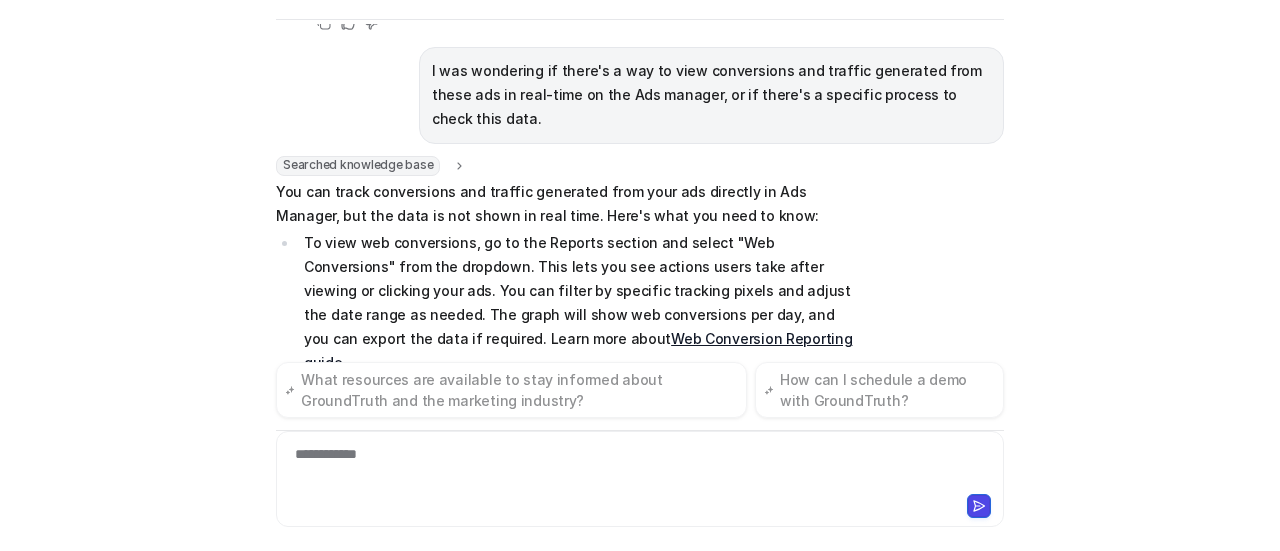 scroll, scrollTop: 1485, scrollLeft: 0, axis: vertical 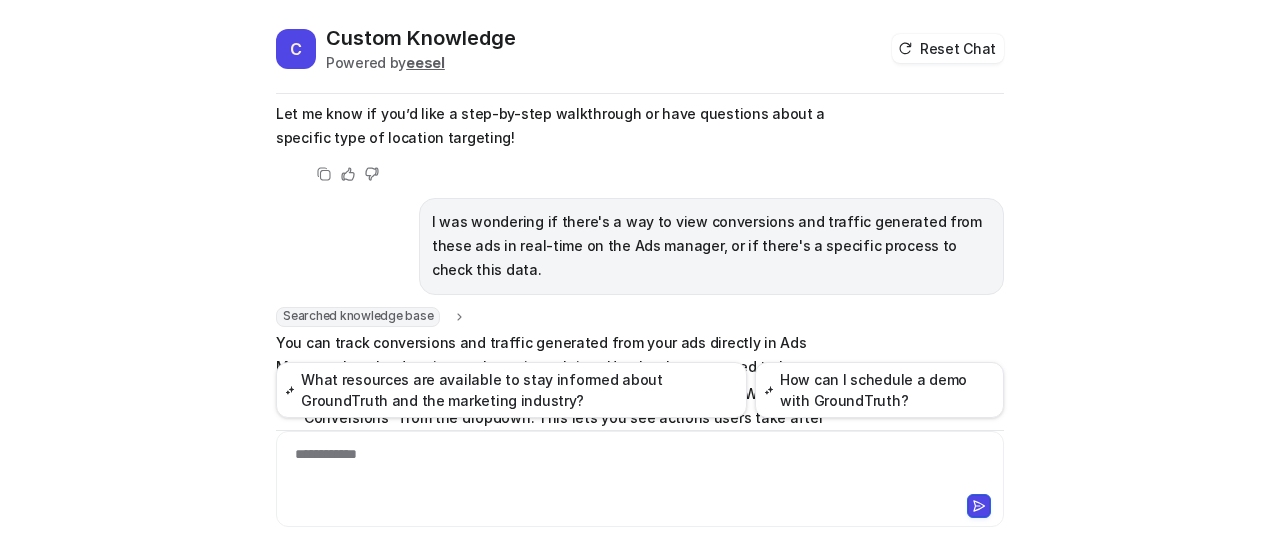 click on "Web Conversion Reporting guide
C Custom Knowledge Powered by  eesel Reset Chat 👋 Hi! How can I help you today?
my client have chosen geotargeting but haven't added any location and her campaign is not spending.
Searched knowledge base search_queries :  "geotargeting campaign not spending no location selected,campaign geotargeting setup troubleshooting,Groundtruth Ads Manager campaign not spending geotargeting" url :  "null" It sounds like your client's campaign isn't spending because no locations have been added to the geotargeting settings. For a geotargeted campaign to deliver, you must select at least one valid location—such as a [CITY], [ZIP], [ADDRESS], or a defined radius—within the platform. If the location group is empty, the campaign won't be able to serve ads and will remain idle until a target is set.
To fix this:
Go to the Location Manager or campaign settings.
Add one or more locations to your campaign's geotargeting criteria.
Save your changes and monitor the campaign for spend and delivery.
." at bounding box center (640, 287) 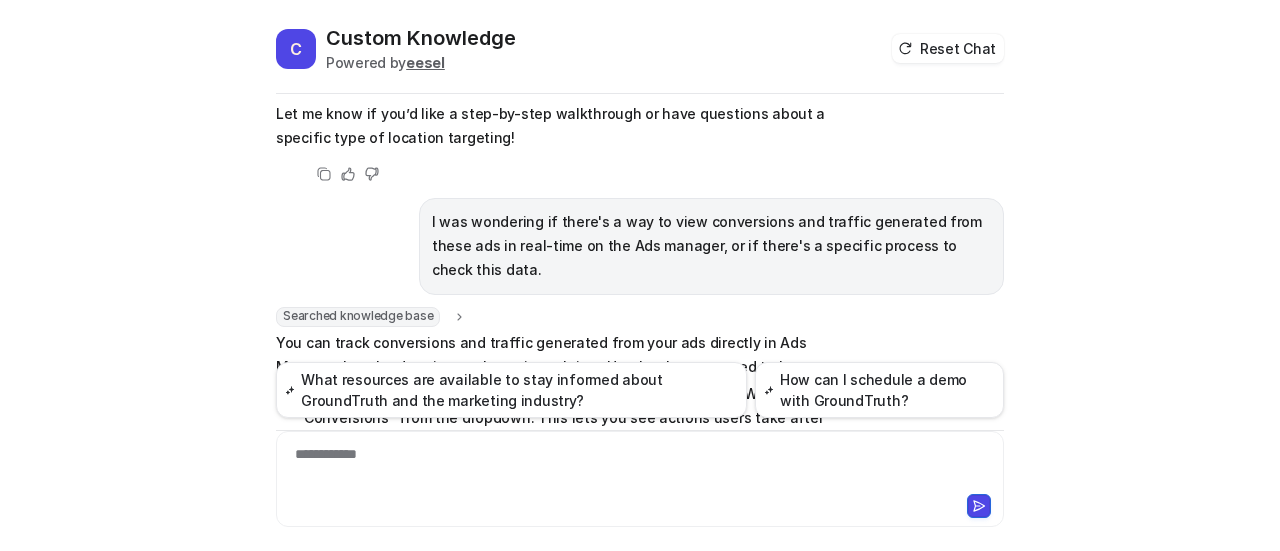 click on "Searched knowledge base search_queries :  "view conversions in real-time Ads Manager,real-time traffic reporting Ads Manager,how to check conversions and traffic Ads Manager" You can track conversions and traffic generated from your ads directly in Ads Manager, but the data is not shown in real time. Here's what you need to know:
To view web conversions, go to the Reports section and select "Web Conversions" from the dropdown. This lets you see actions users take after viewing or clicking your ads. You can filter by specific tracking pixels and adjust the date range as needed. The graph will show web conversions per day, and you can export the data if required. Learn more about this in the  Web Conversion Reporting guide .
Impressions and campaign performance data are available in near-real time with a 6-hour delay, visible on the "Live Ads" section. Note, some metrics like visits and visitation rate can take longer (up to a few weeks) to finalize. More details can be found in the  Console Help Center ." at bounding box center (640, 508) 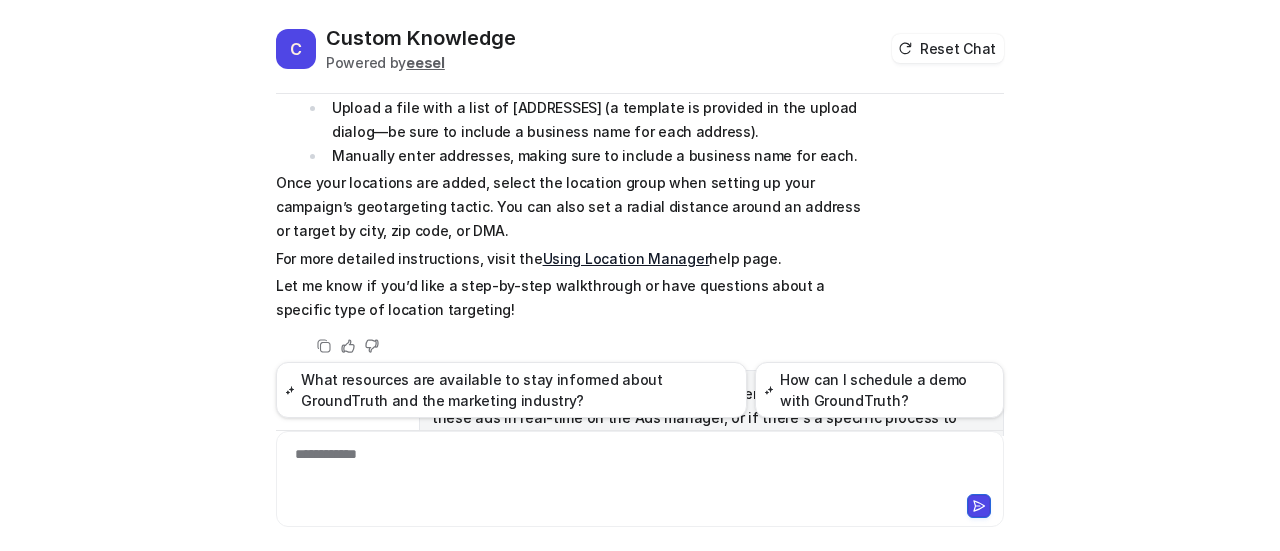 scroll, scrollTop: 1284, scrollLeft: 0, axis: vertical 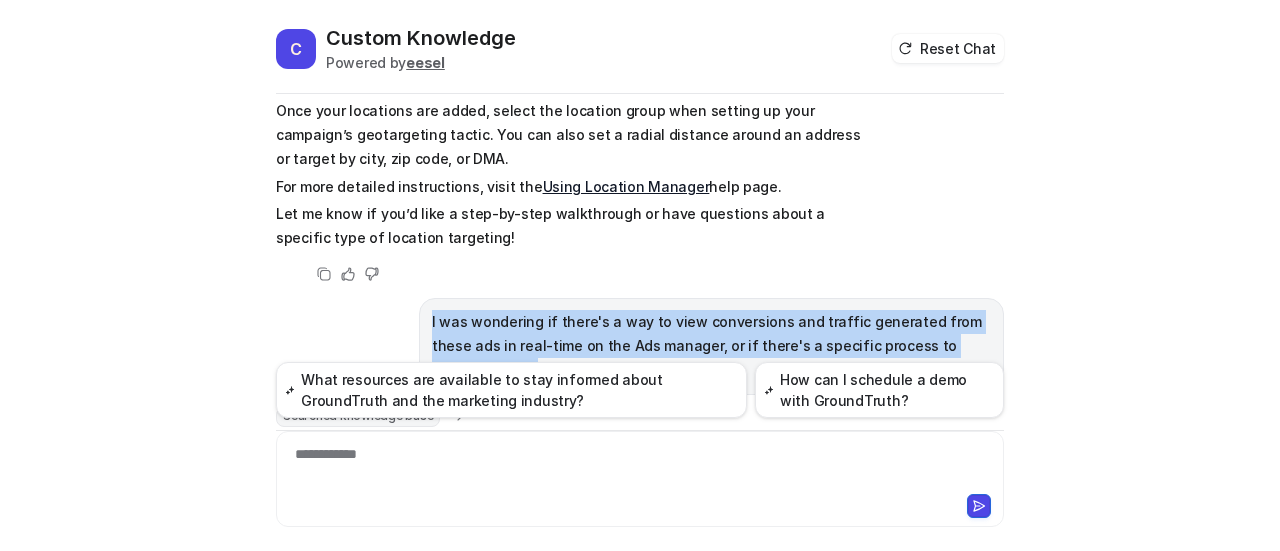 drag, startPoint x: 422, startPoint y: 175, endPoint x: 972, endPoint y: 203, distance: 550.7123 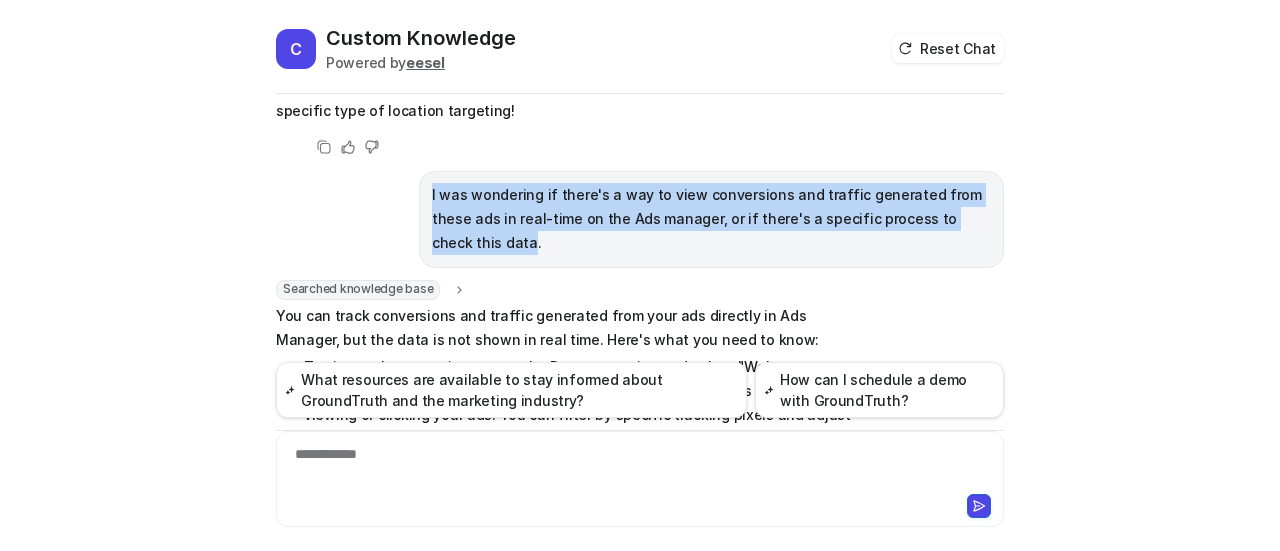 scroll, scrollTop: 1484, scrollLeft: 0, axis: vertical 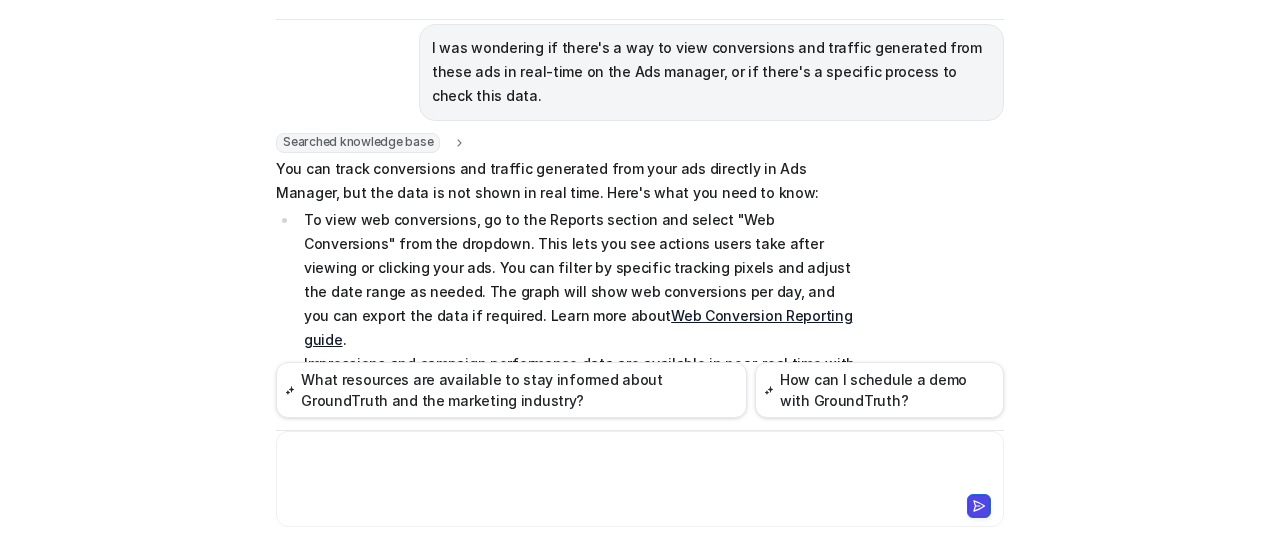 click at bounding box center [640, 467] 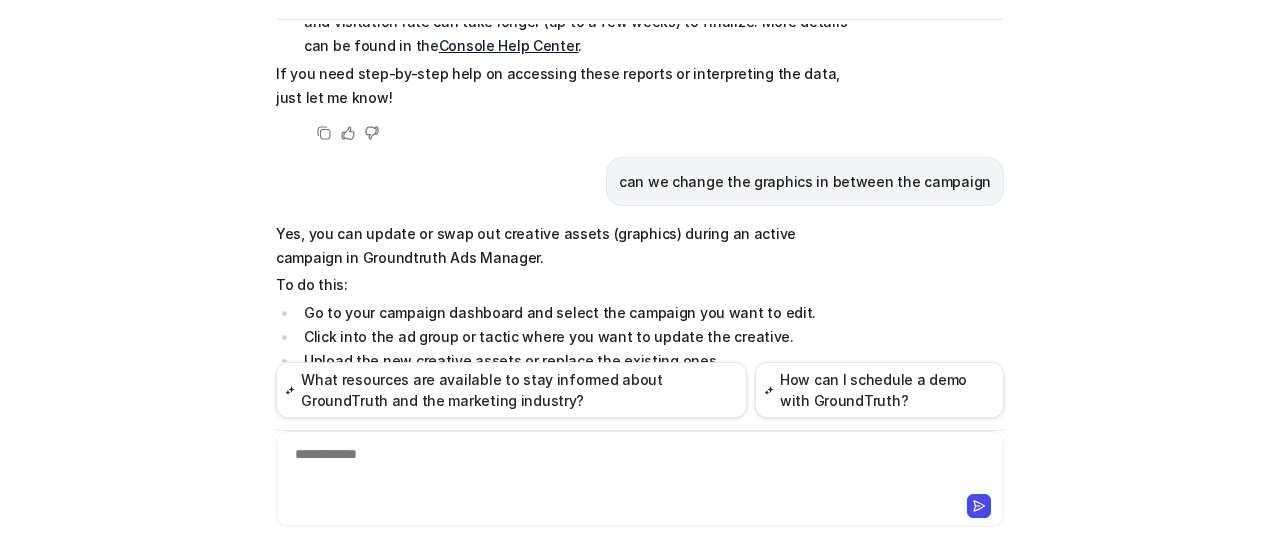scroll, scrollTop: 1874, scrollLeft: 0, axis: vertical 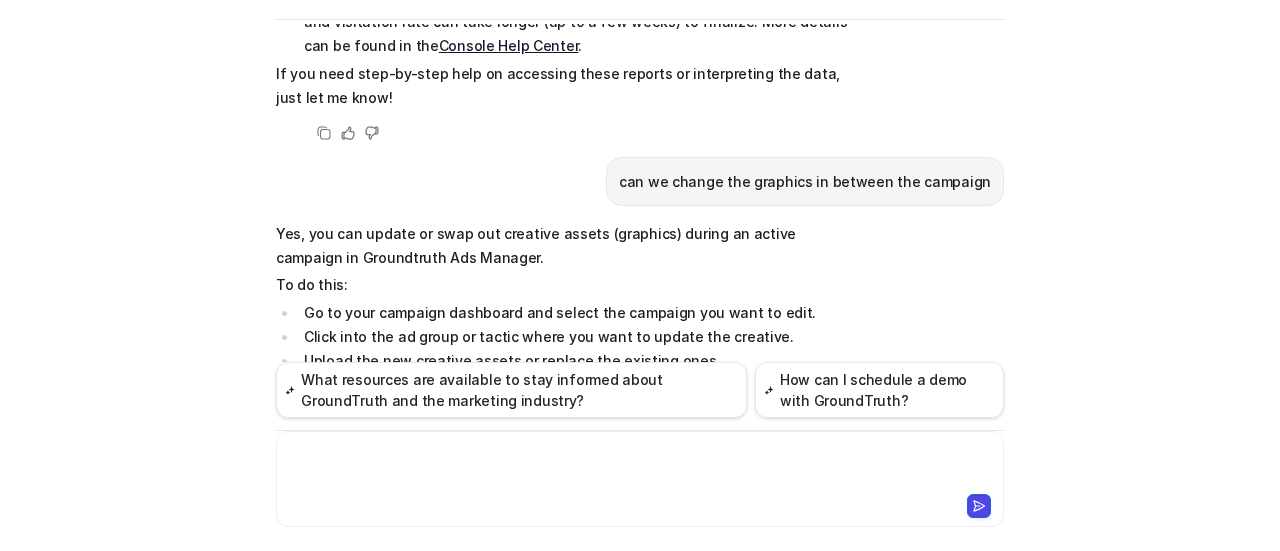 click on "Web Conversion Reporting guide
C Custom Knowledge Powered by  eesel Reset Chat 👋 Hi! How can I help you today?
my client have chosen geotargeting but haven't added any location and her campaign is not spending.
Searched knowledge base search_queries :  "geotargeting campaign not spending no location selected,campaign geotargeting setup troubleshooting,Groundtruth Ads Manager campaign not spending geotargeting" url :  "null" It sounds like your client's campaign isn't spending because no locations have been added to the geotargeting settings. For a geotargeted campaign to deliver, you must select at least one valid location—such as a [CITY], [ZIP], [ADDRESS], or a defined radius—within the platform. If the location group is empty, the campaign won't be able to serve ads and will remain idle until a target is set.
To fix this:
Go to the Location Manager or campaign settings.
Add one or more locations to your campaign's geotargeting criteria.
Save your changes and monitor the campaign for spend and delivery.
." at bounding box center (640, 275) 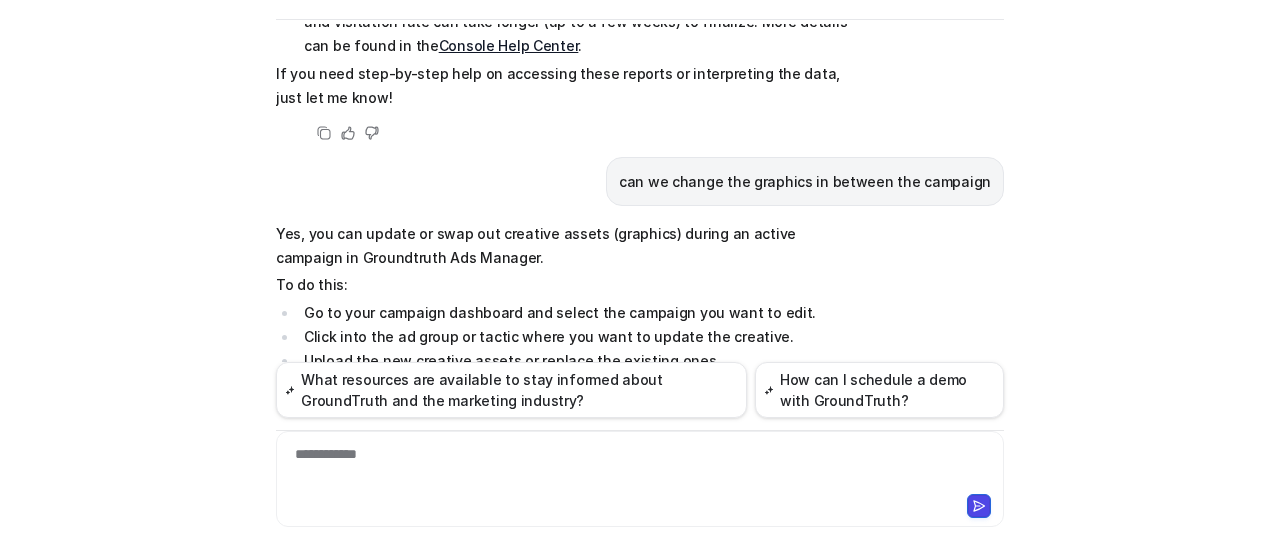 click on "Web Conversion Reporting guide
C Custom Knowledge Powered by  eesel Reset Chat 👋 Hi! How can I help you today?
my client have chosen geotargeting but haven't added any location and her campaign is not spending.
Searched knowledge base search_queries :  "geotargeting campaign not spending no location selected,campaign geotargeting setup troubleshooting,Groundtruth Ads Manager campaign not spending geotargeting" url :  "null" It sounds like your client's campaign isn't spending because no locations have been added to the geotargeting settings. For a geotargeted campaign to deliver, you must select at least one valid location—such as a [CITY], [ZIP], [ADDRESS], or a defined radius—within the platform. If the location group is empty, the campaign won't be able to serve ads and will remain idle until a target is set.
To fix this:
Go to the Location Manager or campaign settings.
Add one or more locations to your campaign's geotargeting criteria.
Save your changes and monitor the campaign for spend and delivery.
." at bounding box center [640, 275] 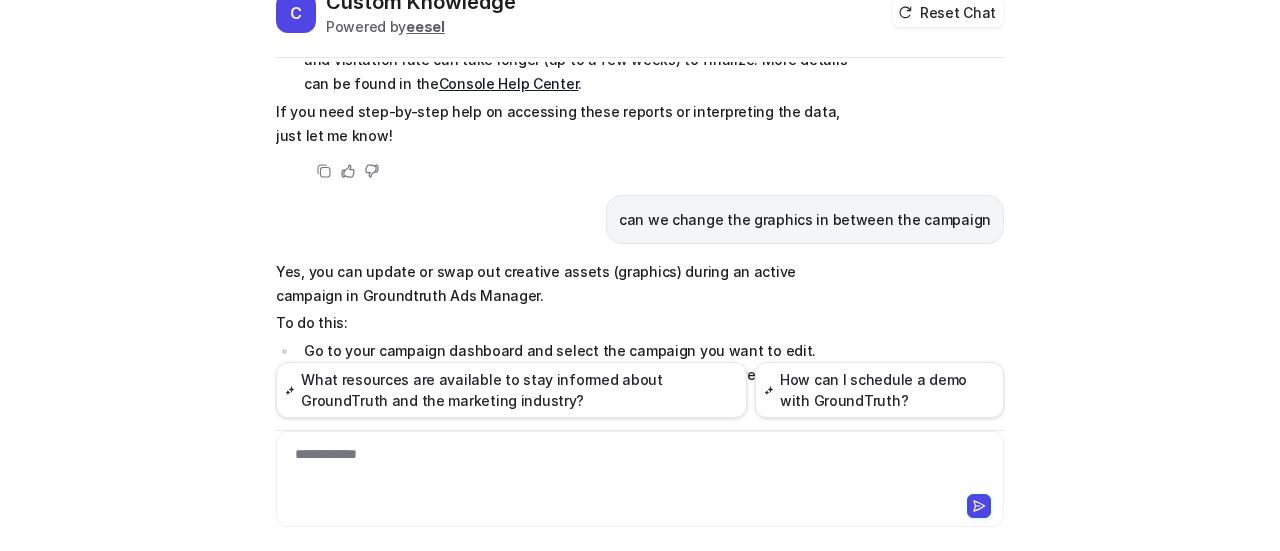 scroll, scrollTop: 0, scrollLeft: 0, axis: both 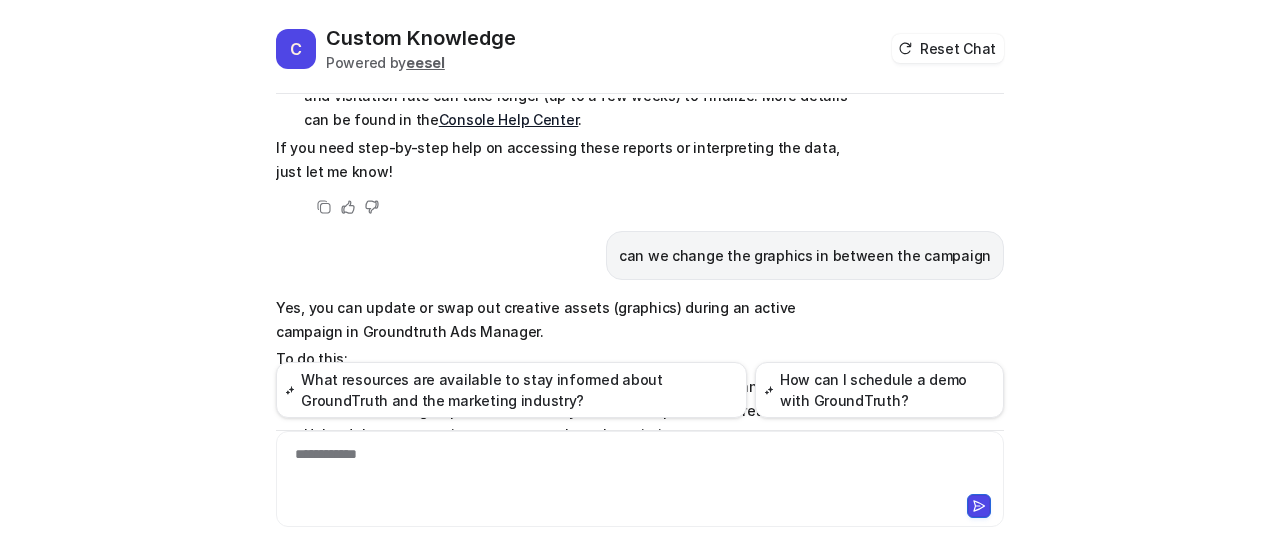 click on "Yes, you can update or swap out creative assets (graphics) during an active campaign in Groundtruth Ads Manager.
To do this:
Go to your campaign dashboard and select the campaign you want to edit.
Click into the ad group or tactic where you want to update the creative.
Upload the new creative assets or replace the existing ones.
Save your changes—the new graphics will start serving once approved.
Keep in mind that new creatives may require review and approval before they go live. For more details, visit the  Creative Upload & Specs  page.
If you have specific creative formats or requirements, let me know and I can provide more guidance!
Copy Helpful Not helpful" at bounding box center (640, 450) 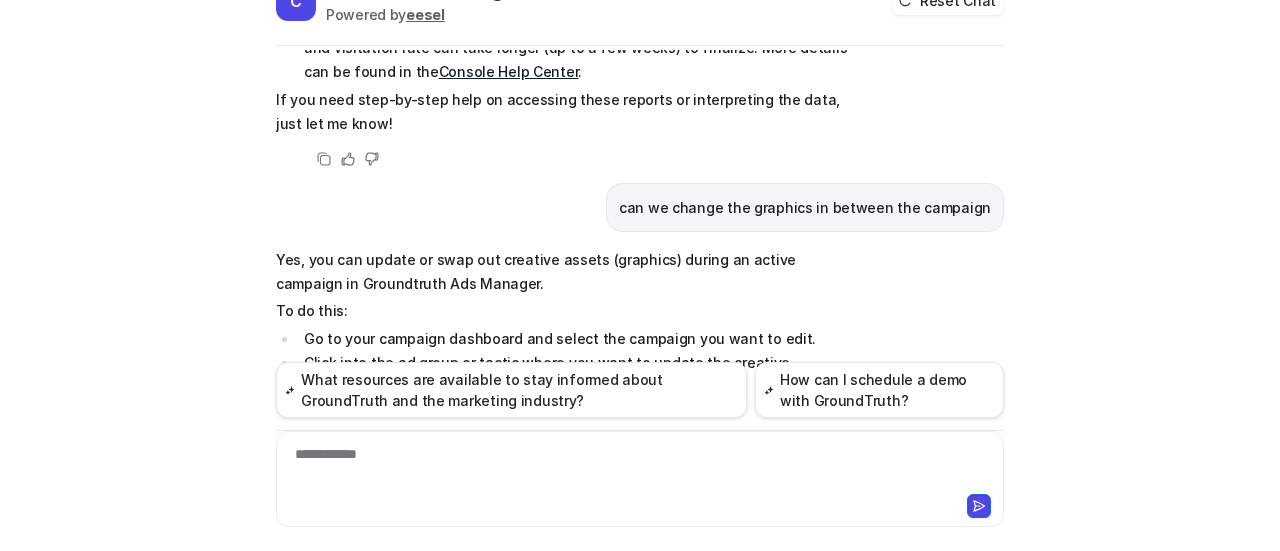 scroll, scrollTop: 74, scrollLeft: 0, axis: vertical 